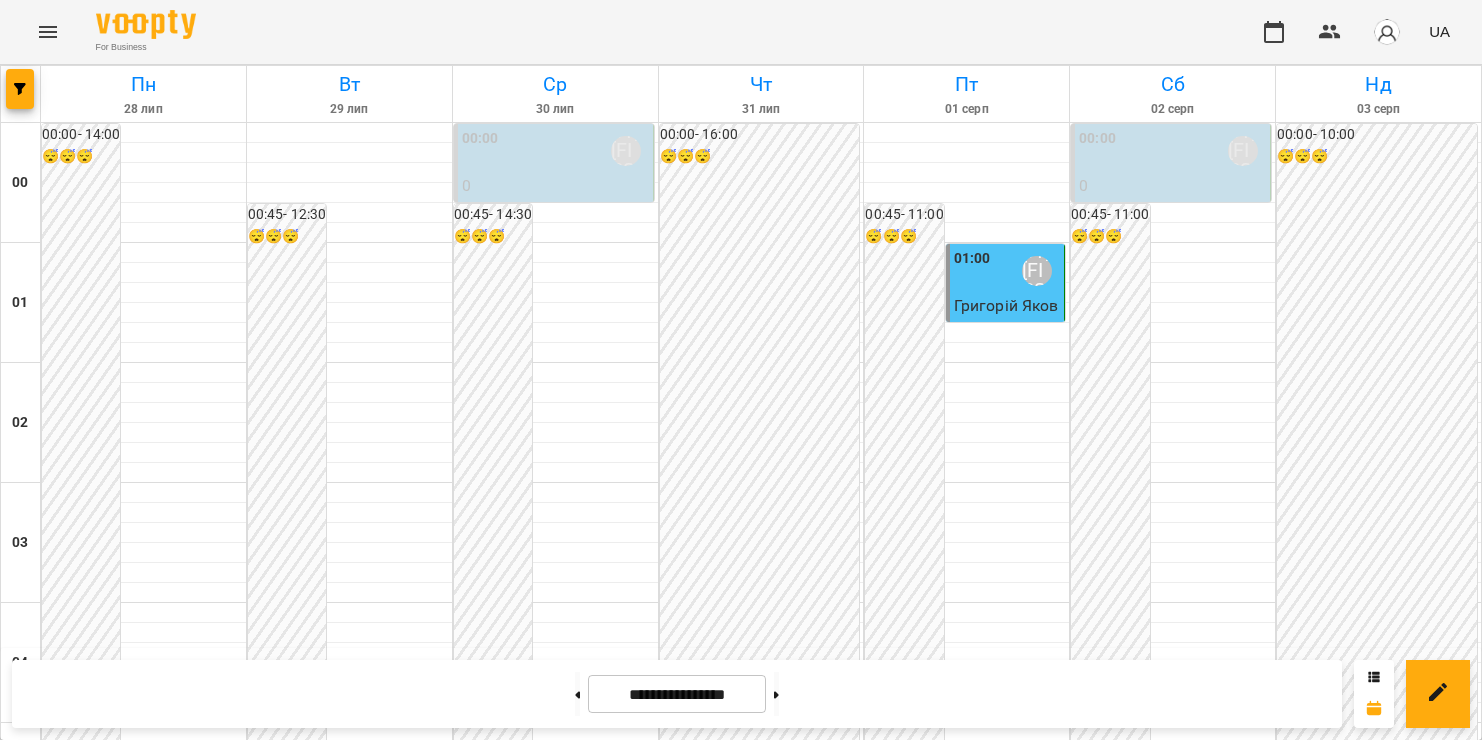 scroll, scrollTop: 0, scrollLeft: 0, axis: both 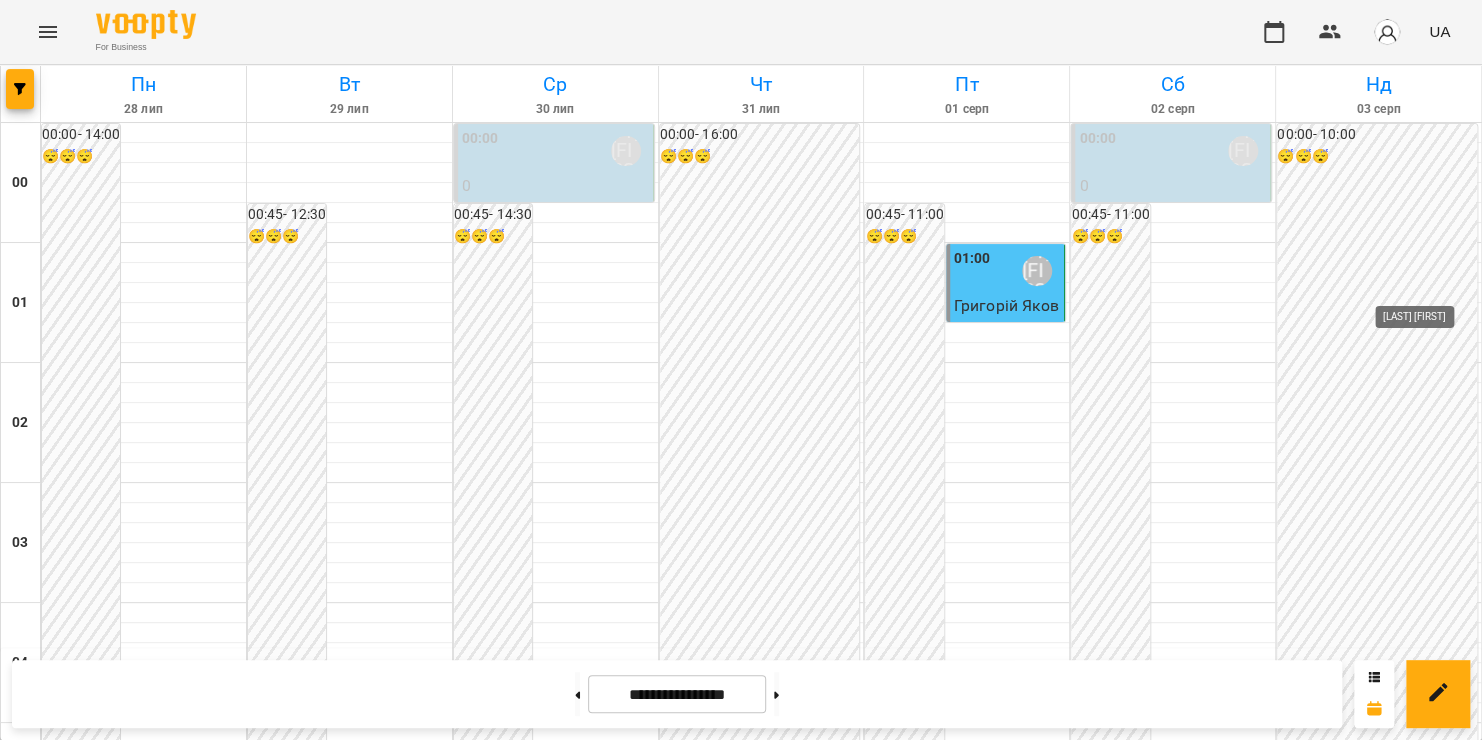 click on "[LAST] [FIRST]" at bounding box center [1449, 2071] 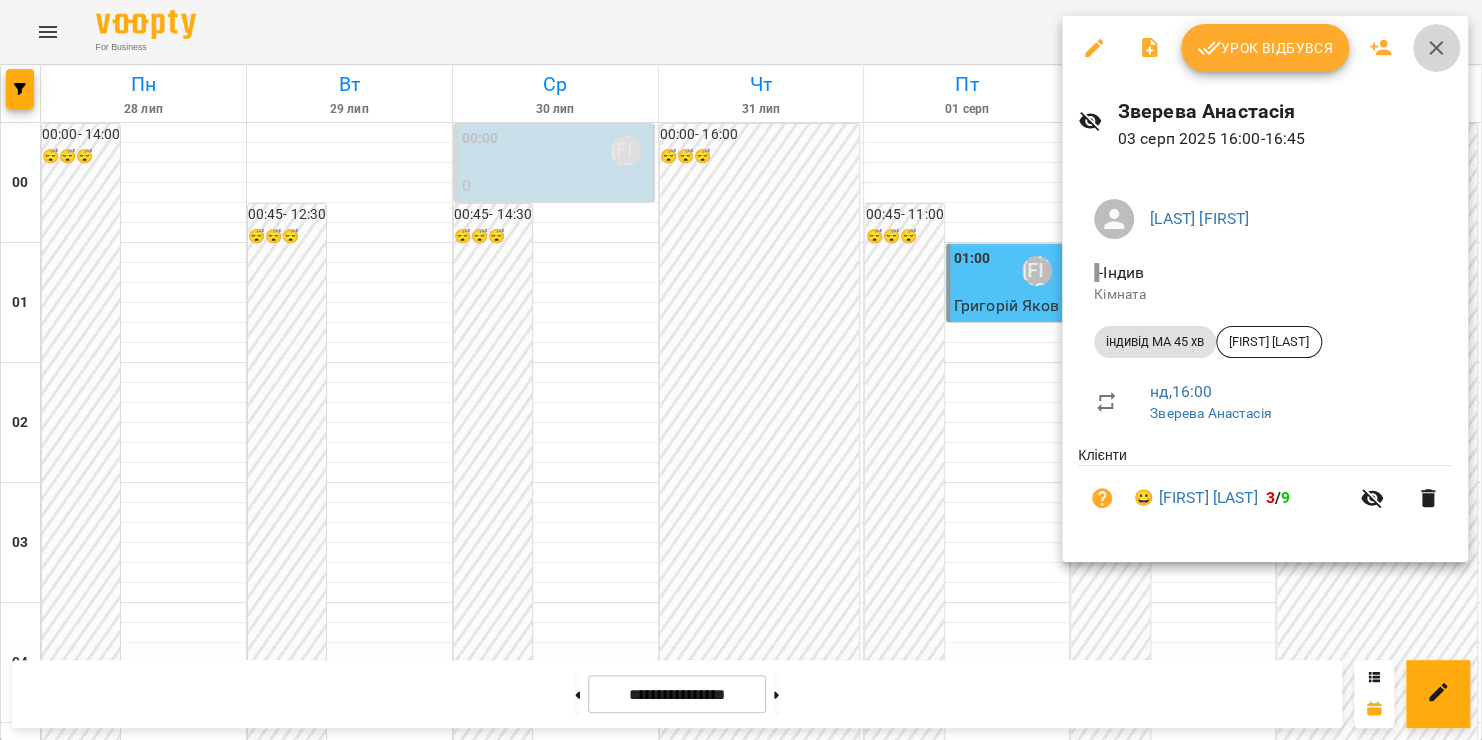 click 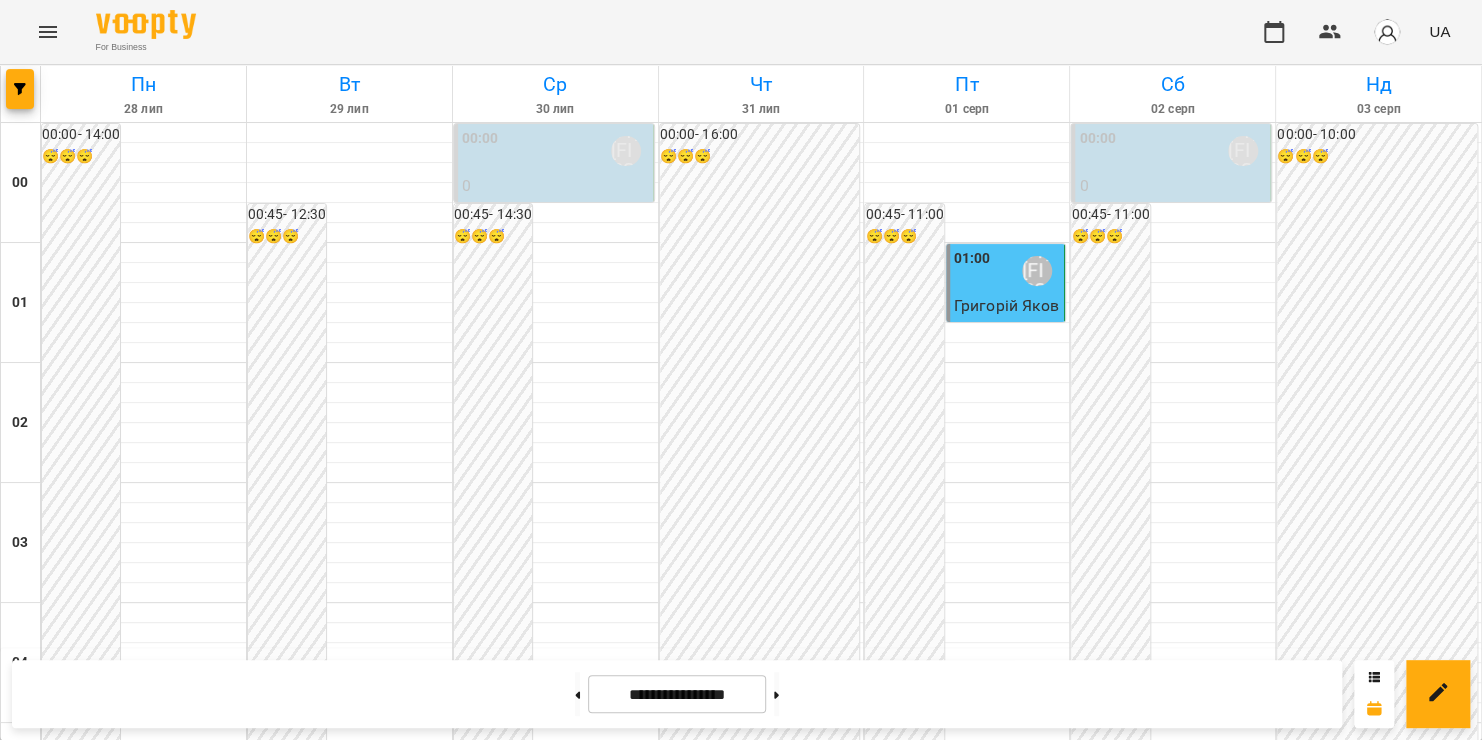 click on "[LAST] [FIRST]" at bounding box center (1243, 2071) 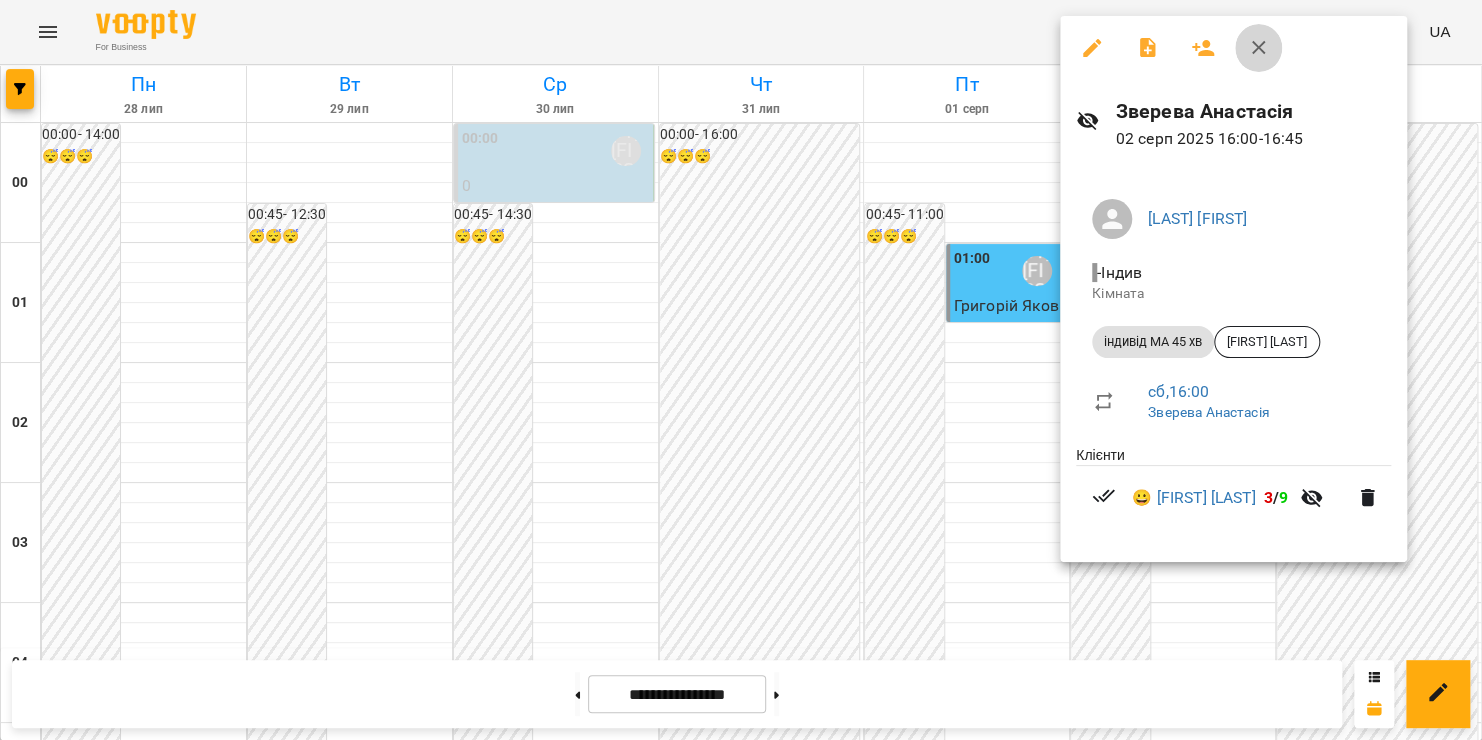 click 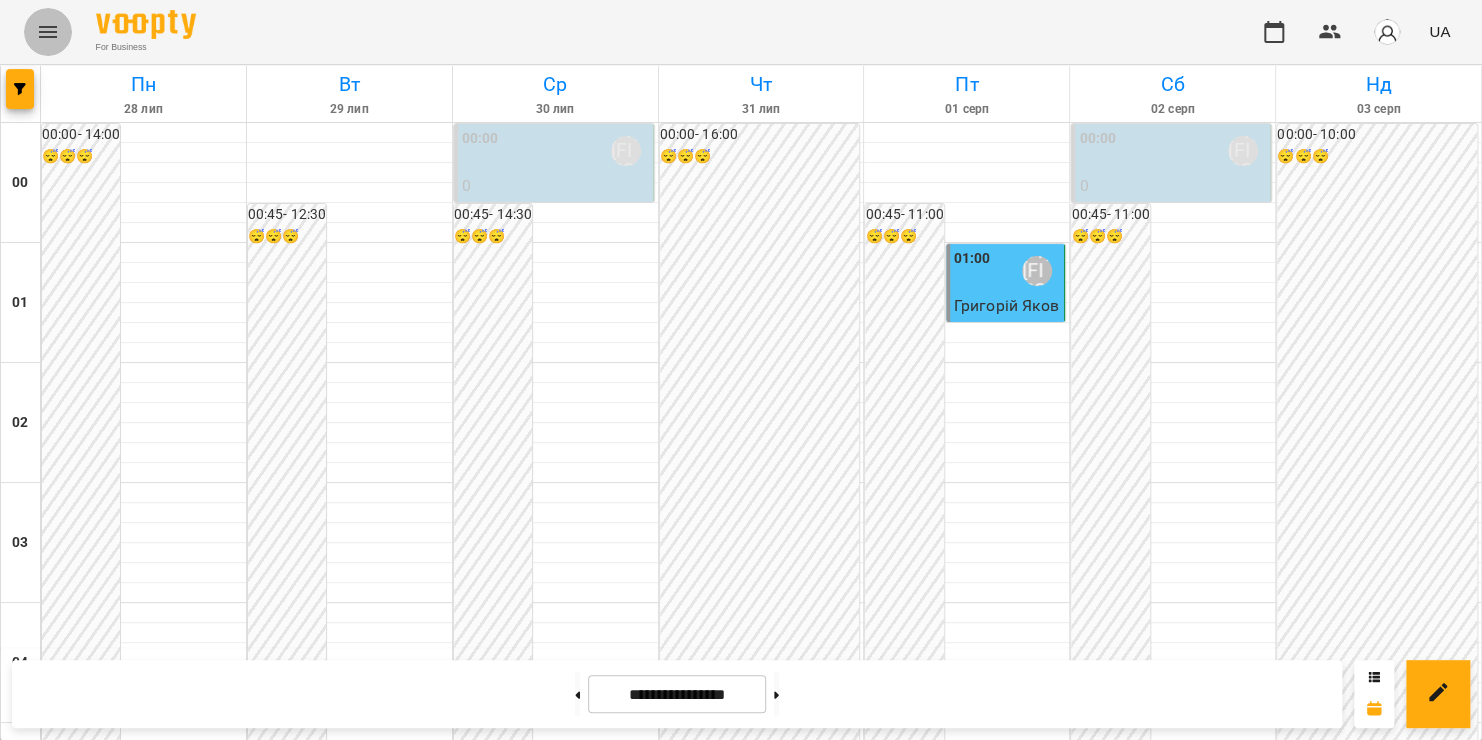 click 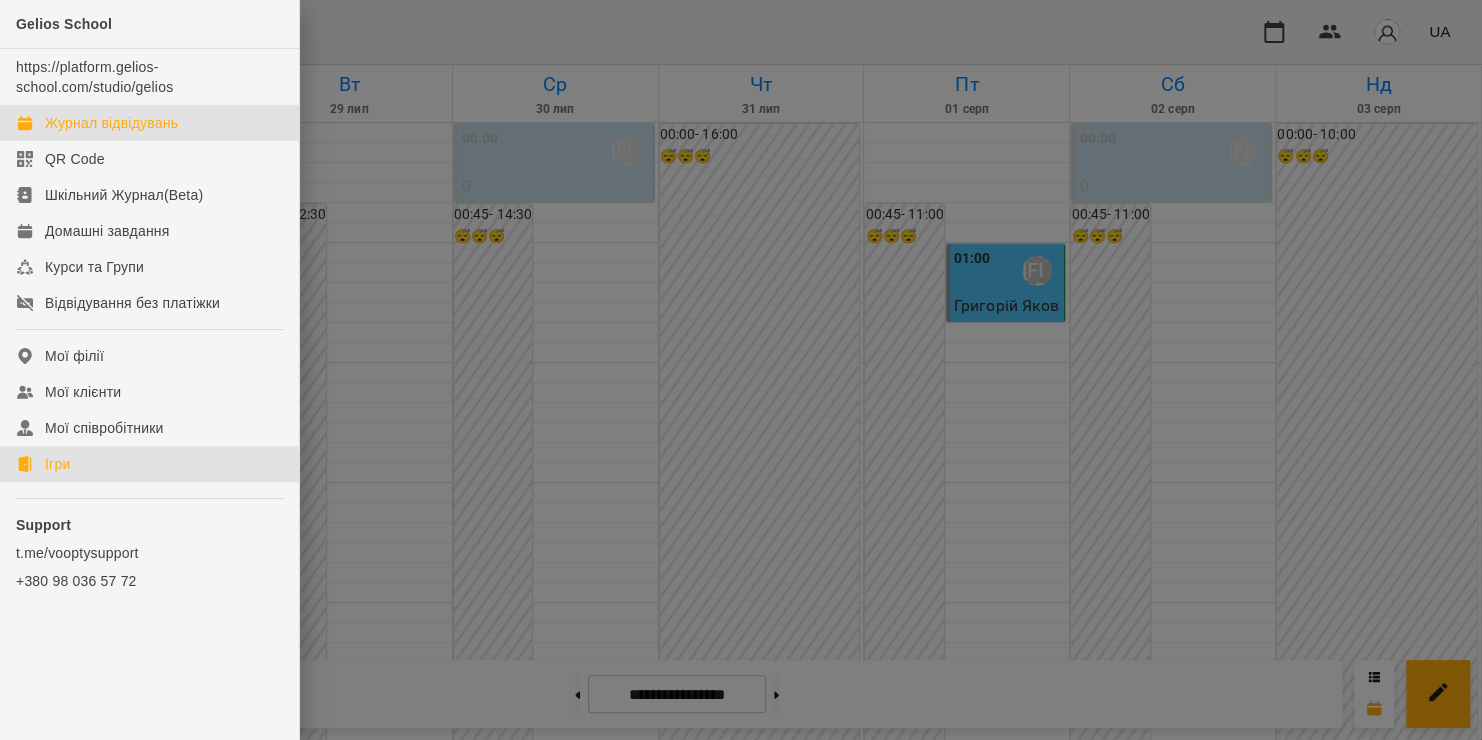 click on "Ігри" 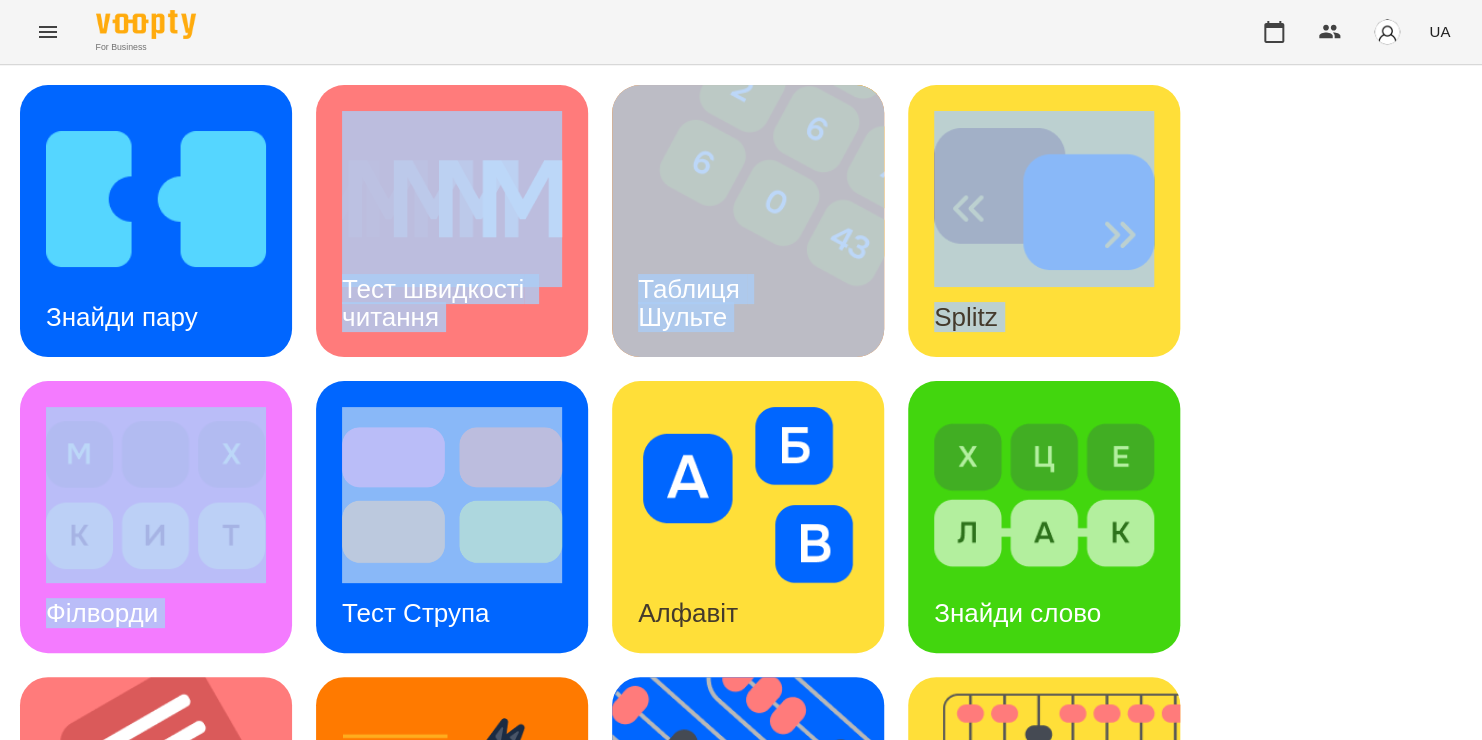 click on "Знайди пару Тест швидкості читання Таблиця
Шульте Splitz Філворди Тест Струпа Алфавіт Знайди слово Тексти Кіберкішка Флешкарти Абакус Знайди
Кіберкішку Мнемотехніка Ментальний
рахунок Стовпці Ділення множення" at bounding box center (741, 813) 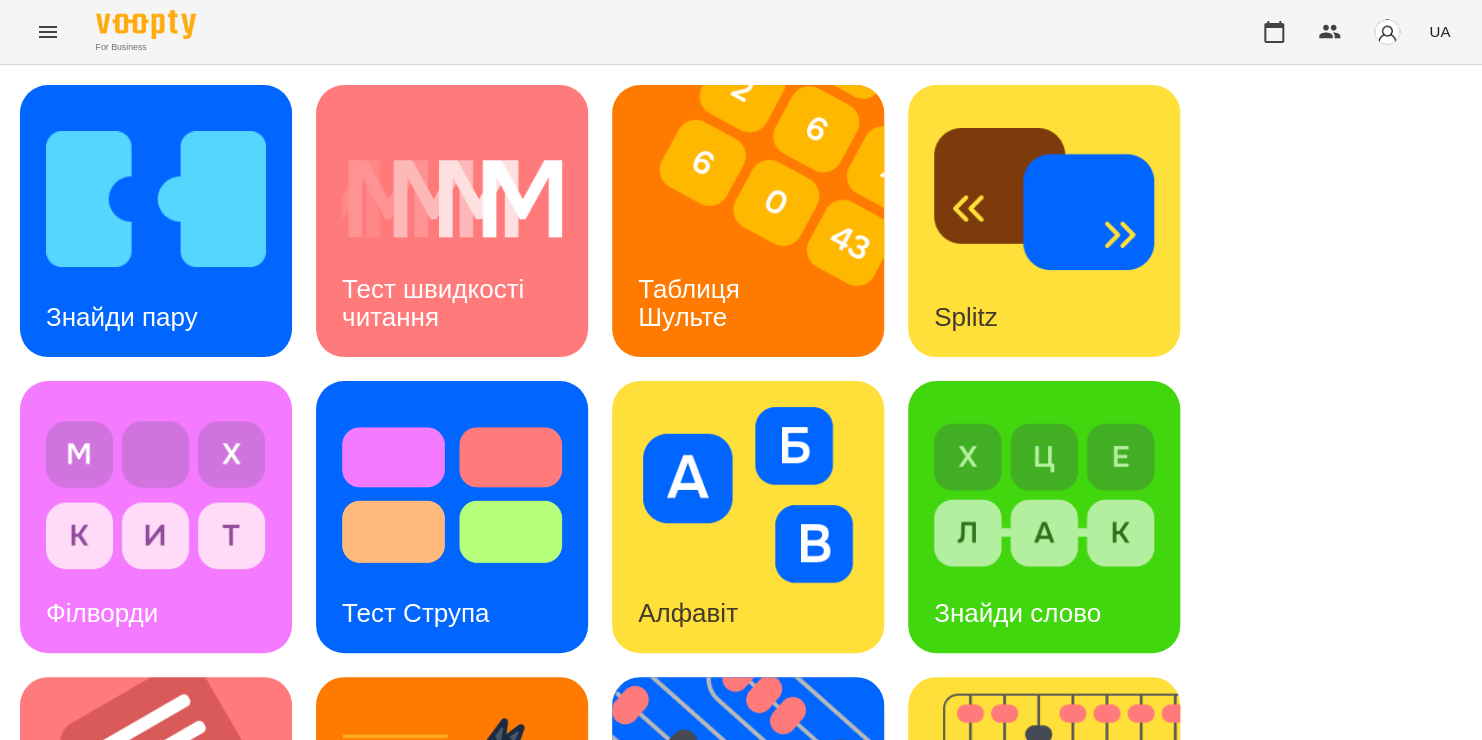 click on "For Business UA" at bounding box center [741, 32] 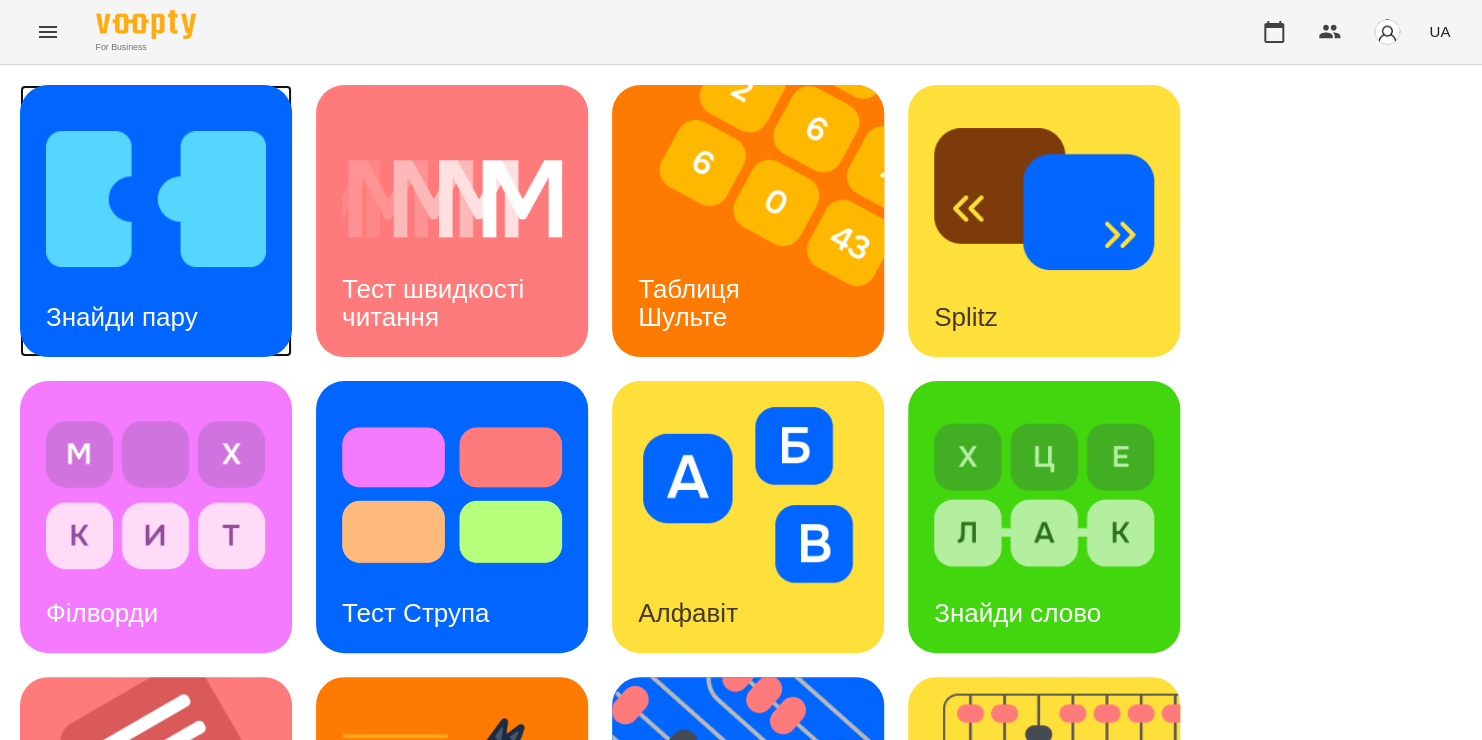 click at bounding box center [156, 199] 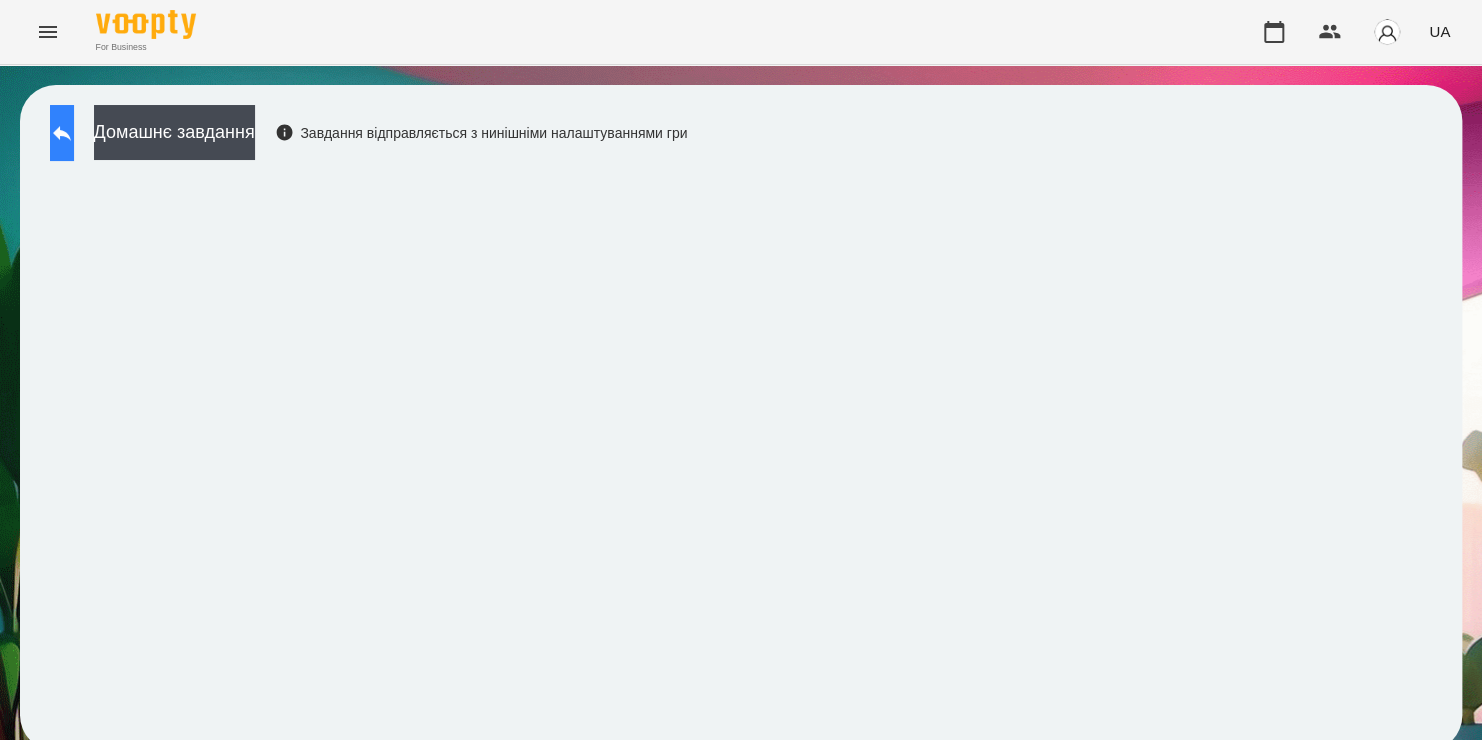 click 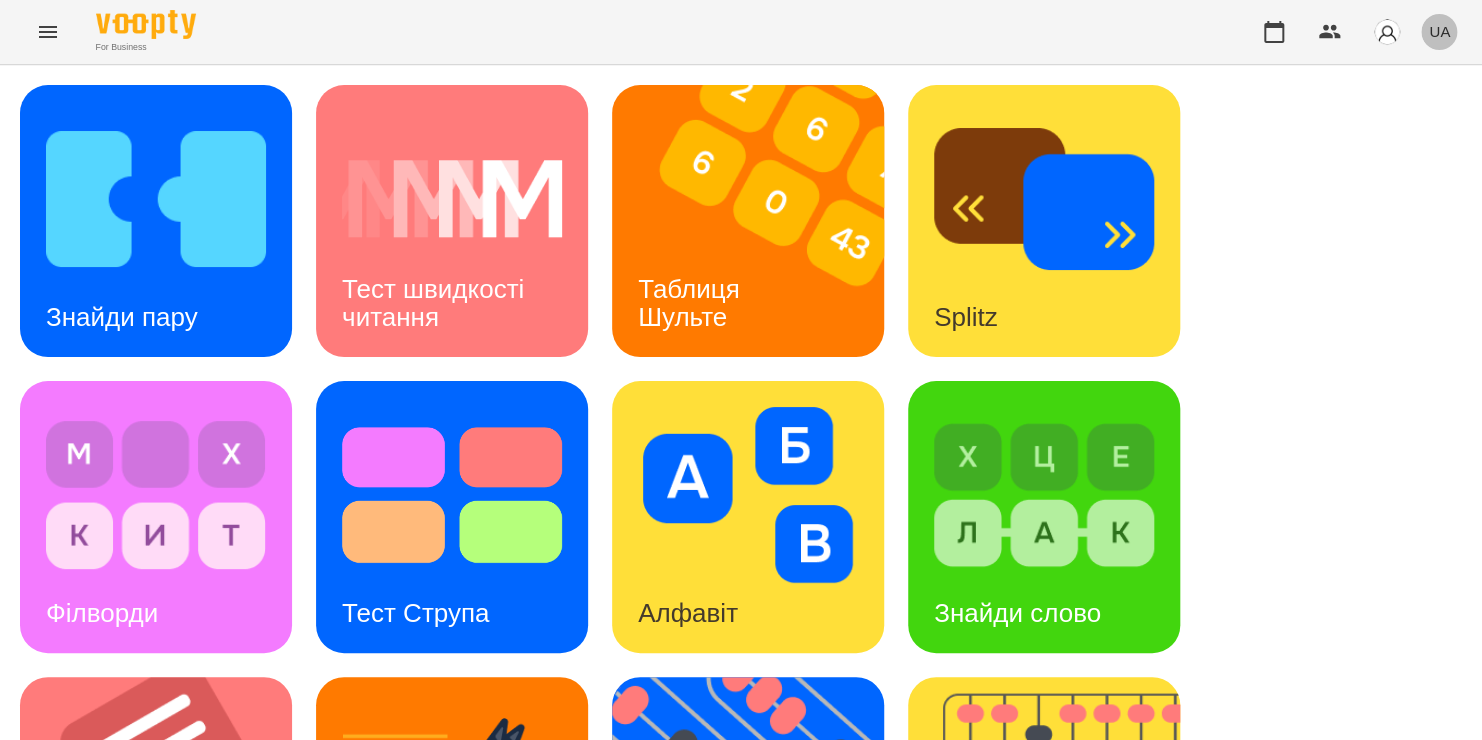 click on "UA" at bounding box center (1439, 31) 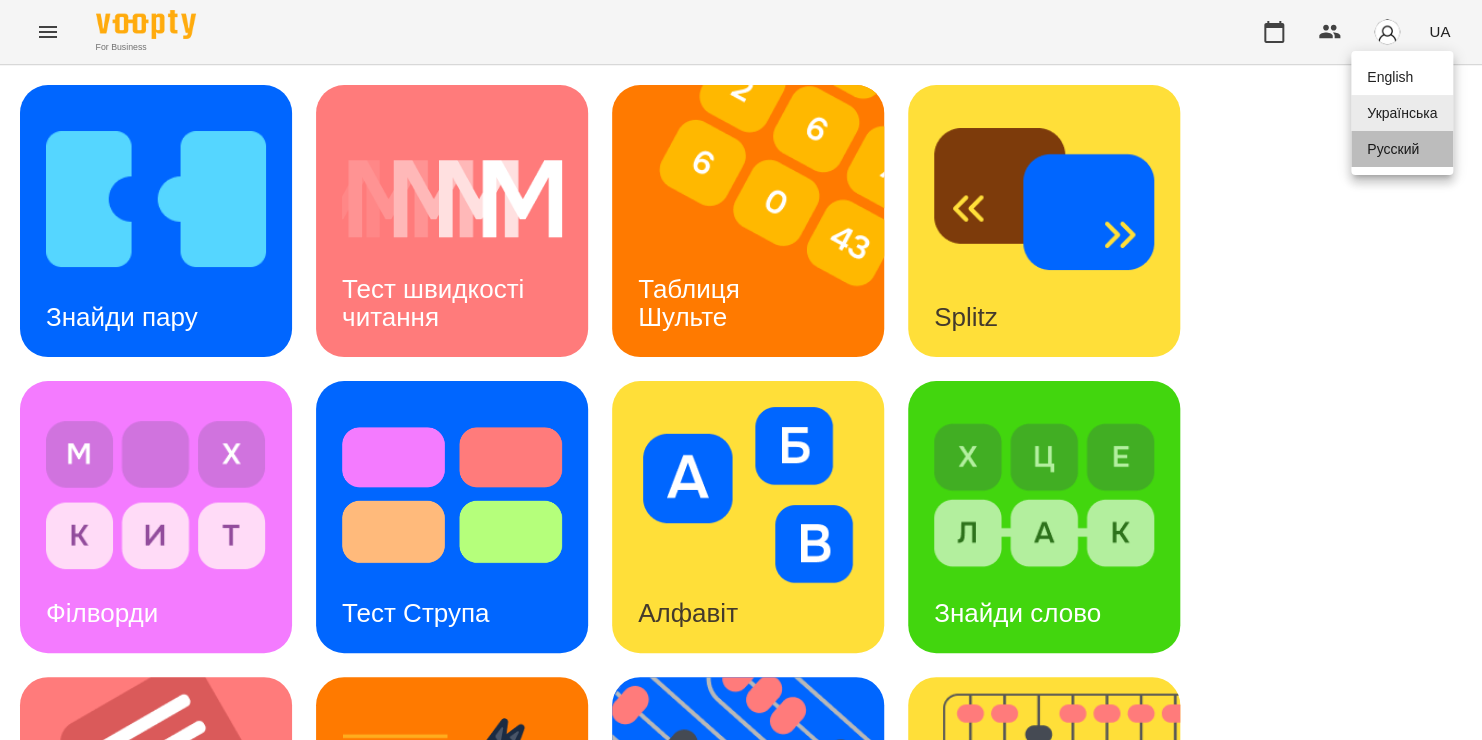 click on "Русский" at bounding box center (1402, 149) 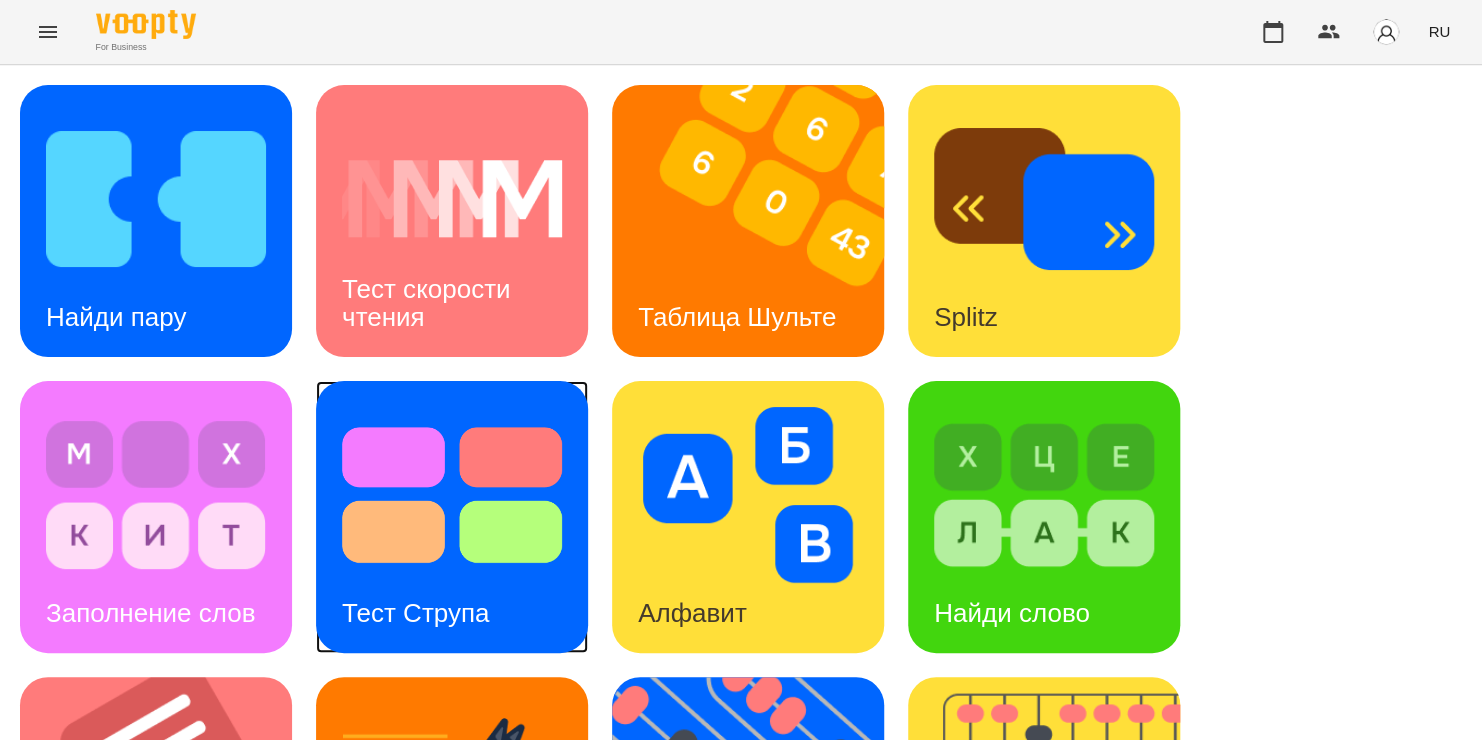 click at bounding box center (452, 495) 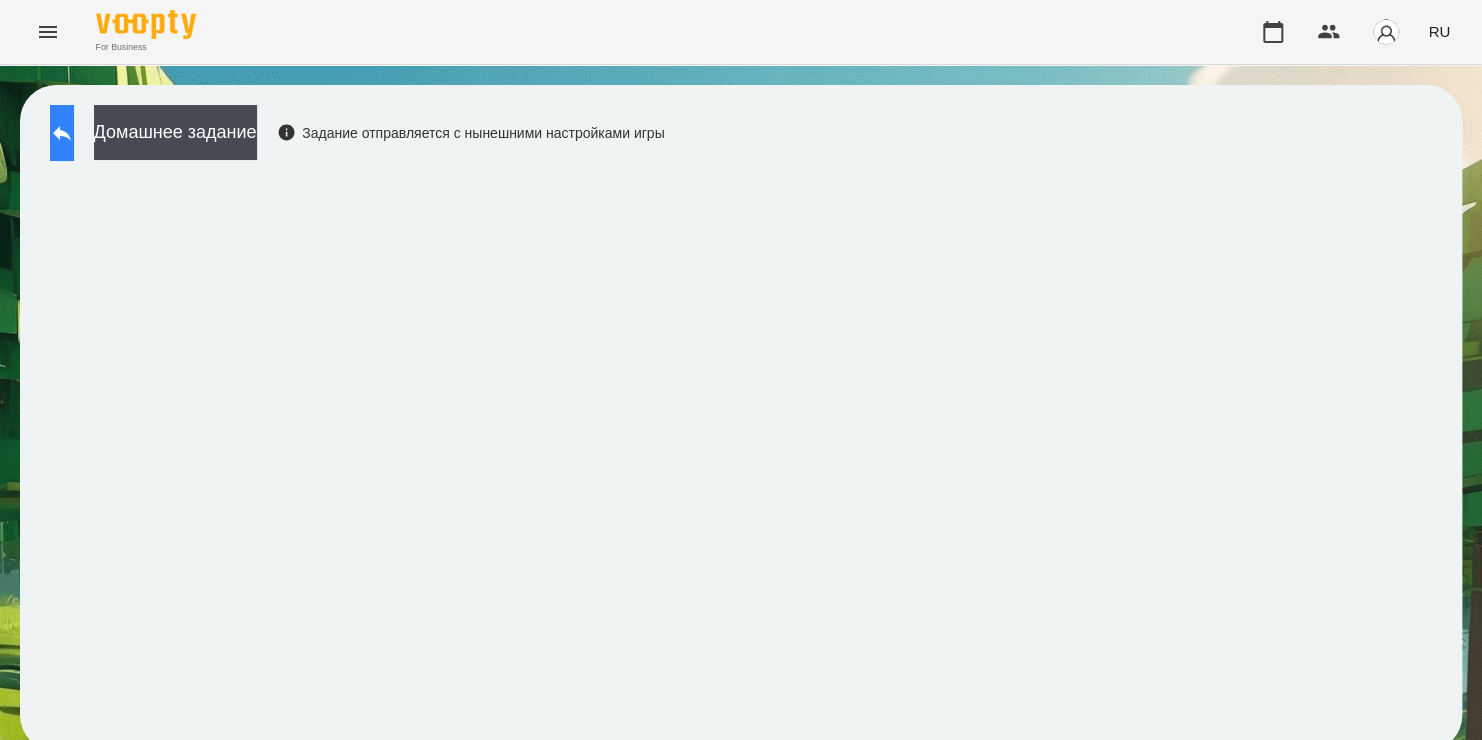 click at bounding box center [62, 133] 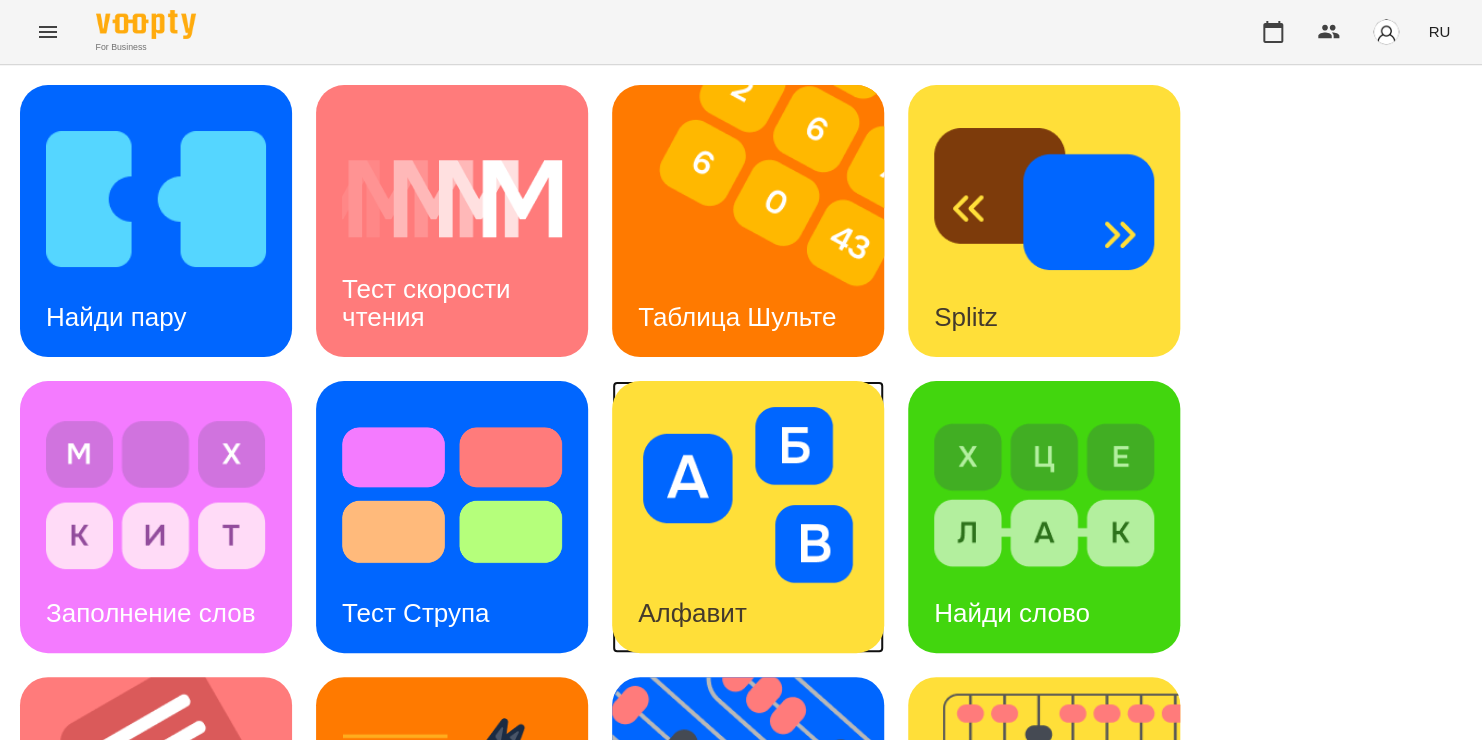 click at bounding box center [748, 495] 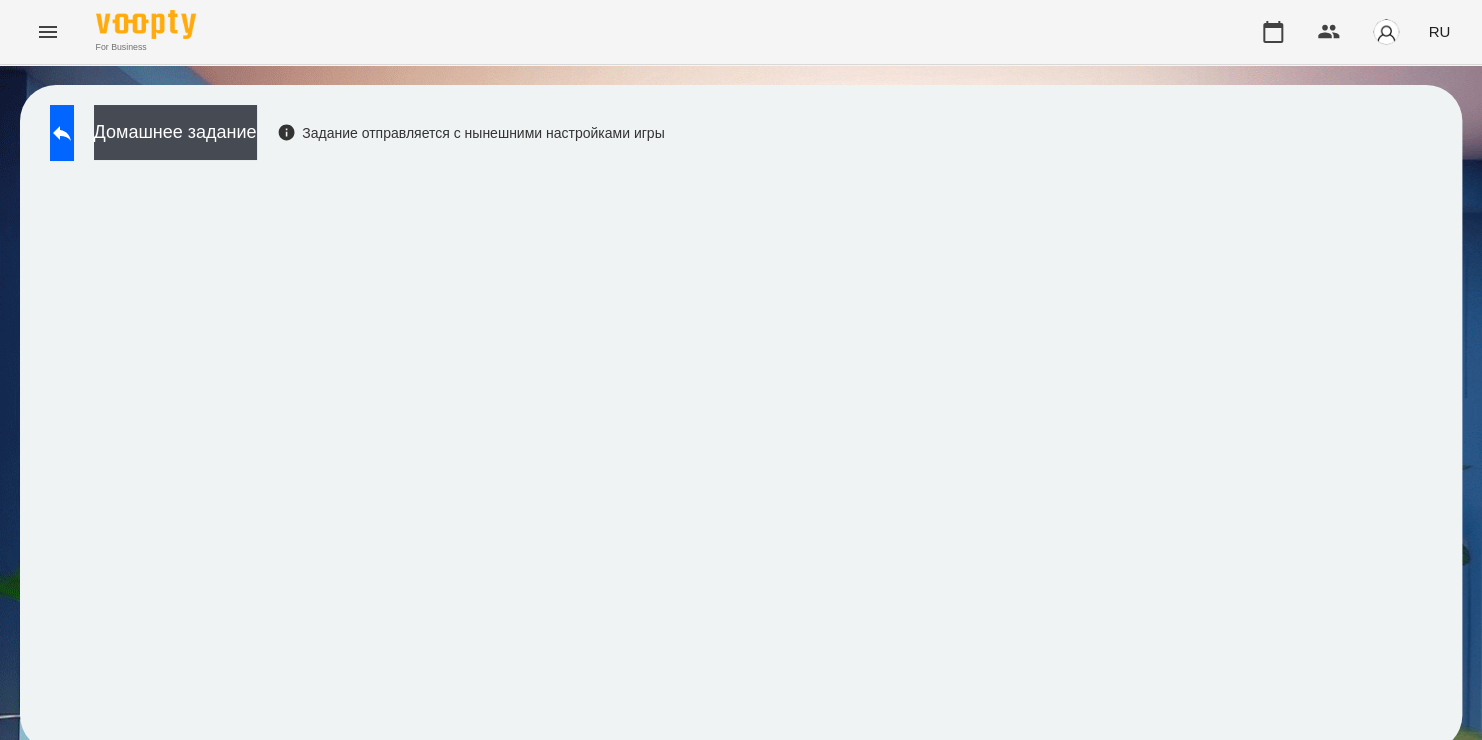 click on "Домашнее задание Задание отправляется с нынешними настройками игры" at bounding box center [352, 138] 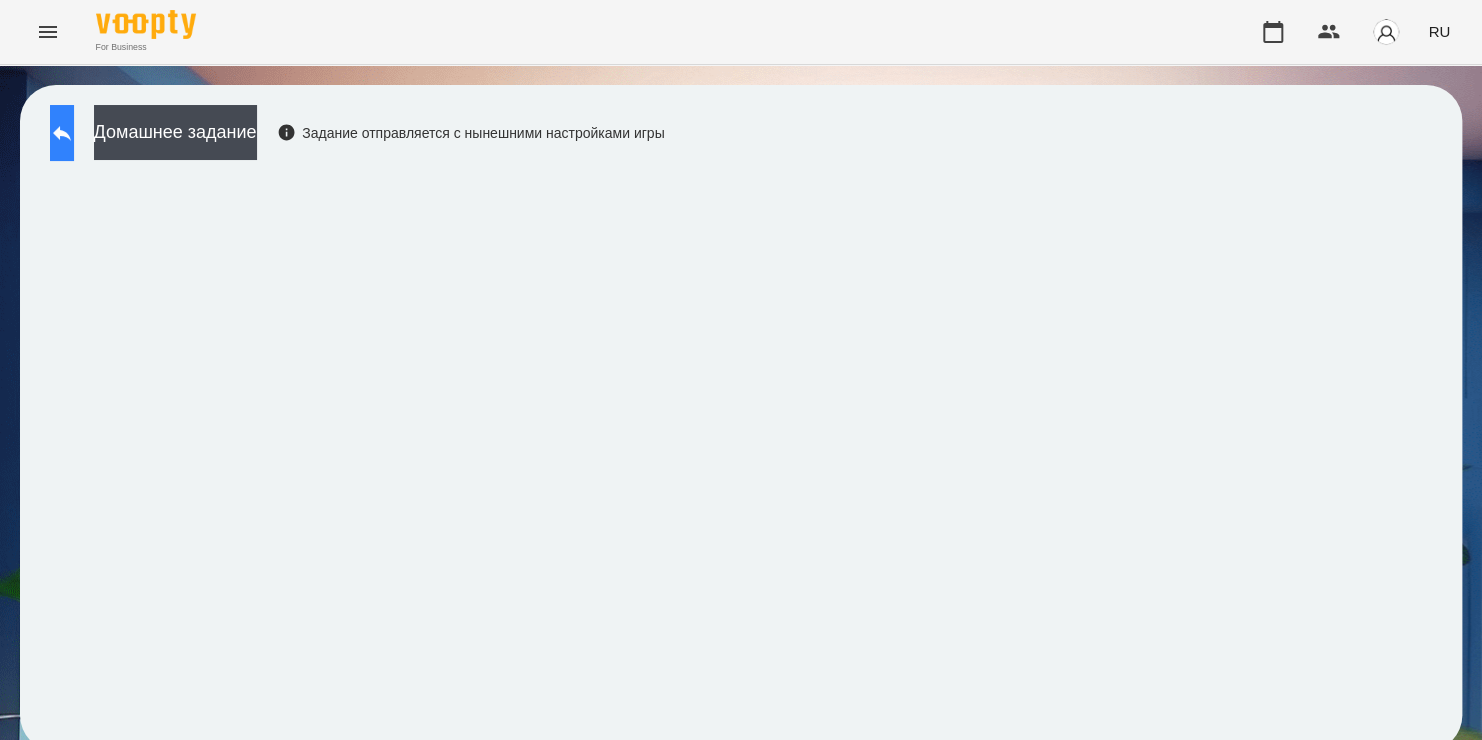 click at bounding box center [62, 133] 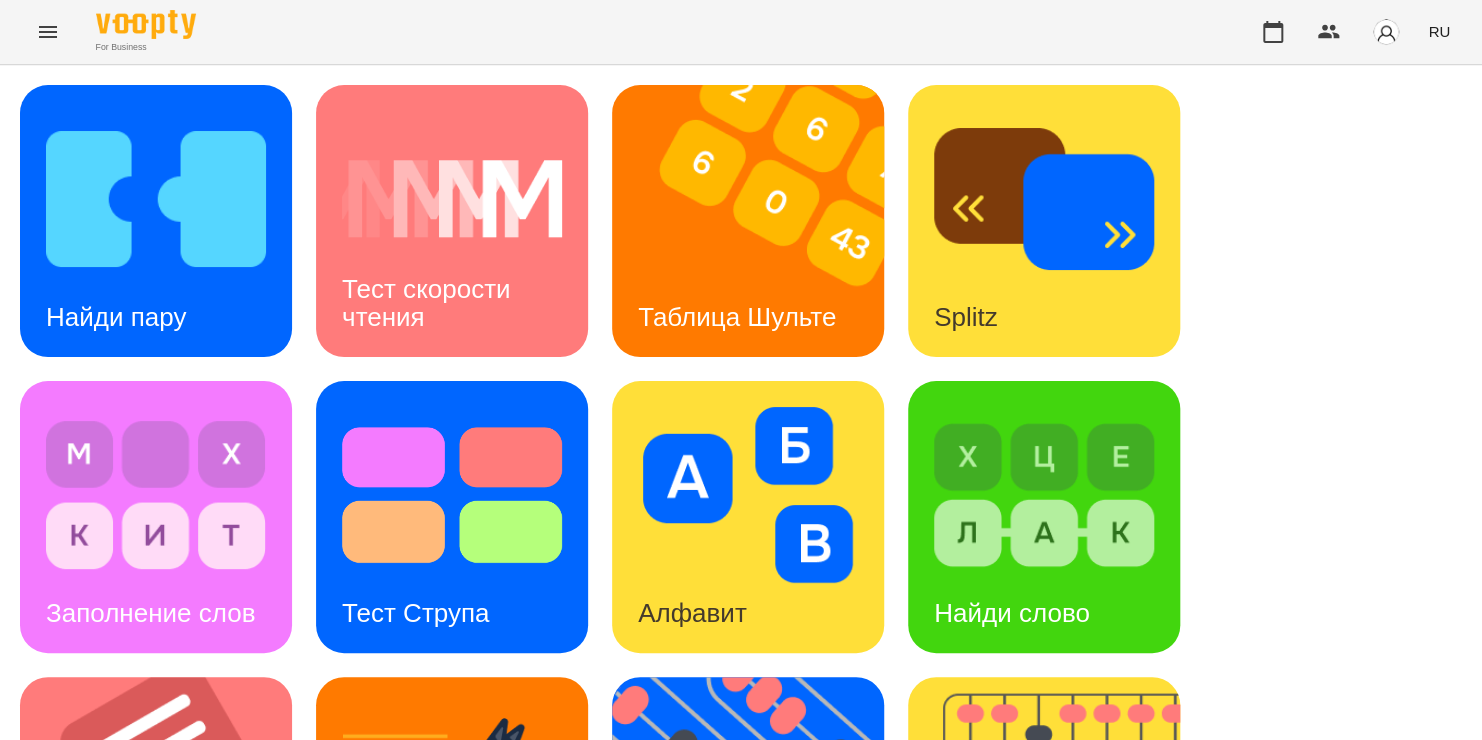 scroll, scrollTop: 167, scrollLeft: 0, axis: vertical 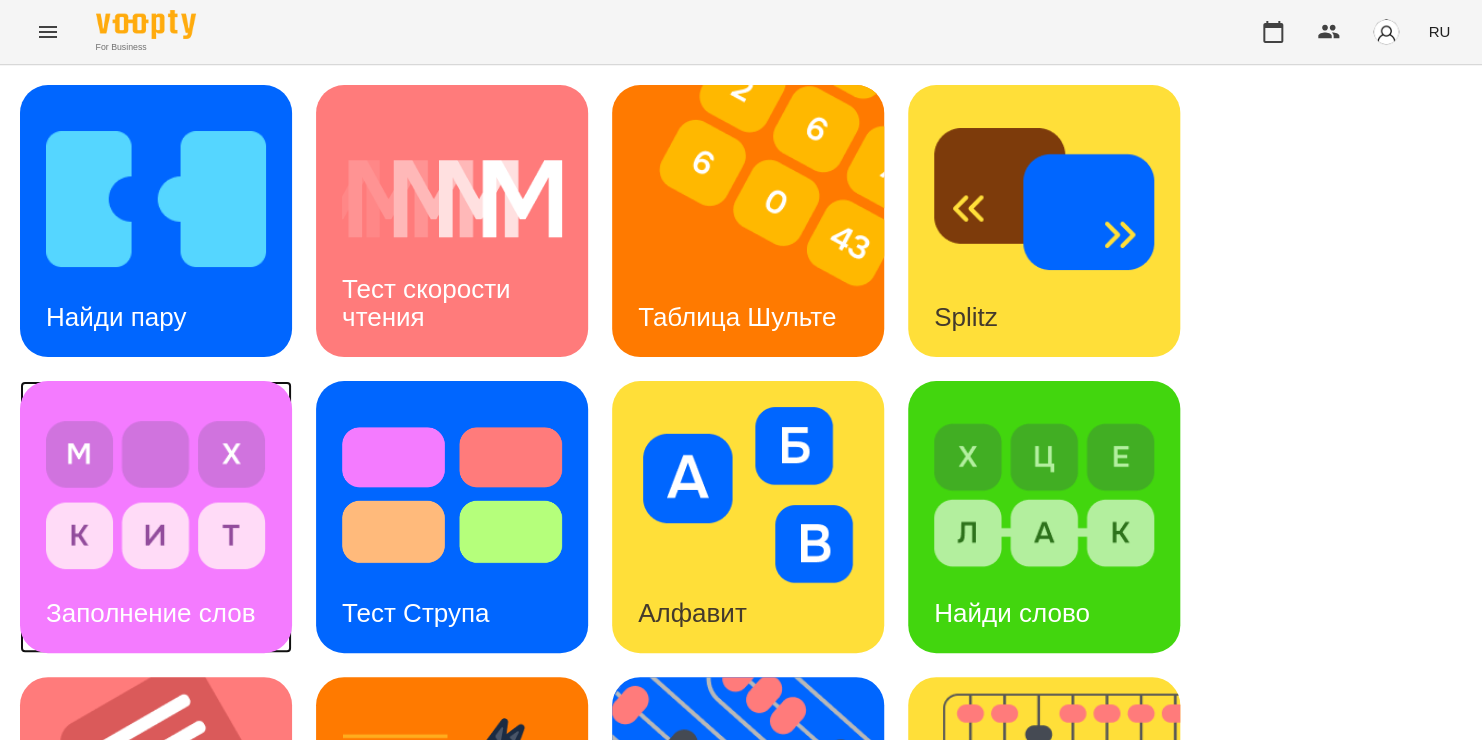 click on "Заполнение слов" at bounding box center (150, 613) 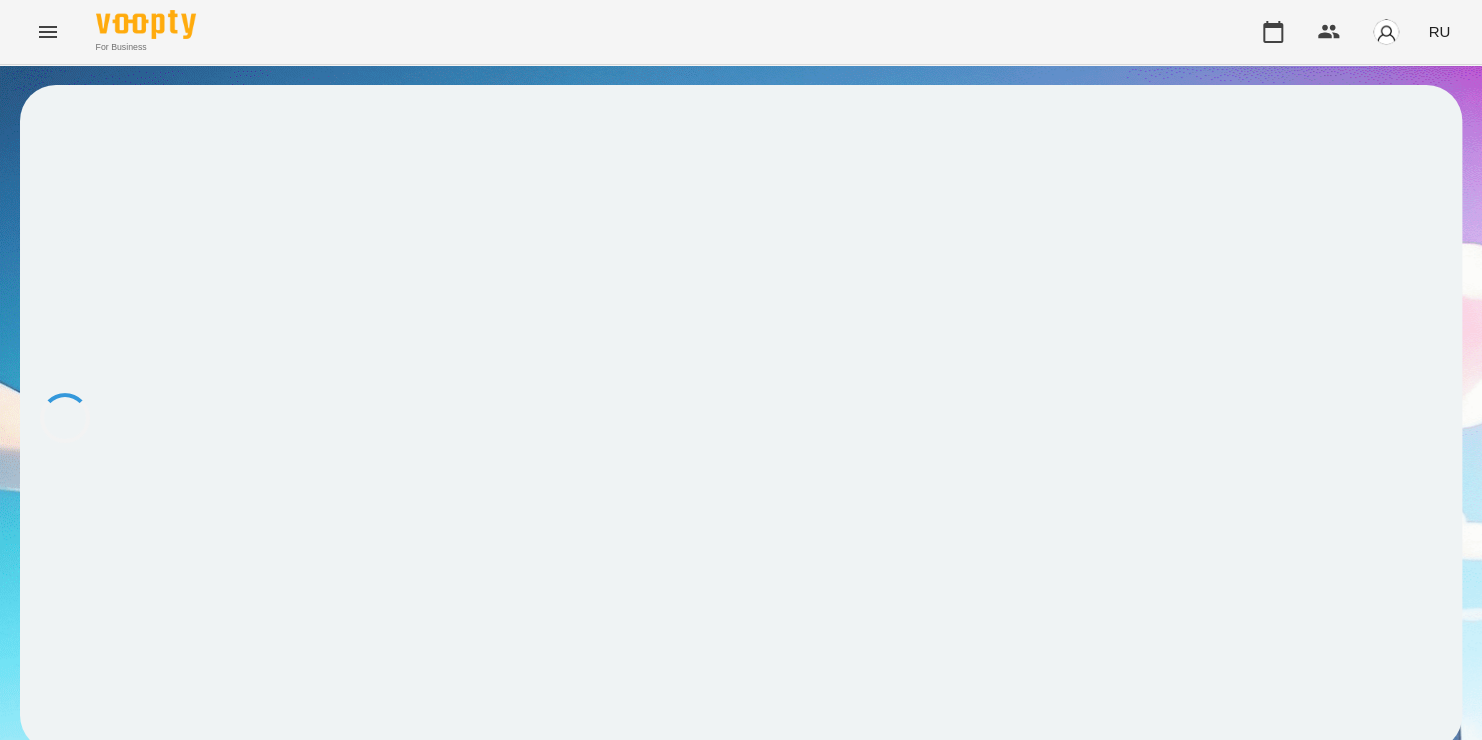scroll, scrollTop: 0, scrollLeft: 0, axis: both 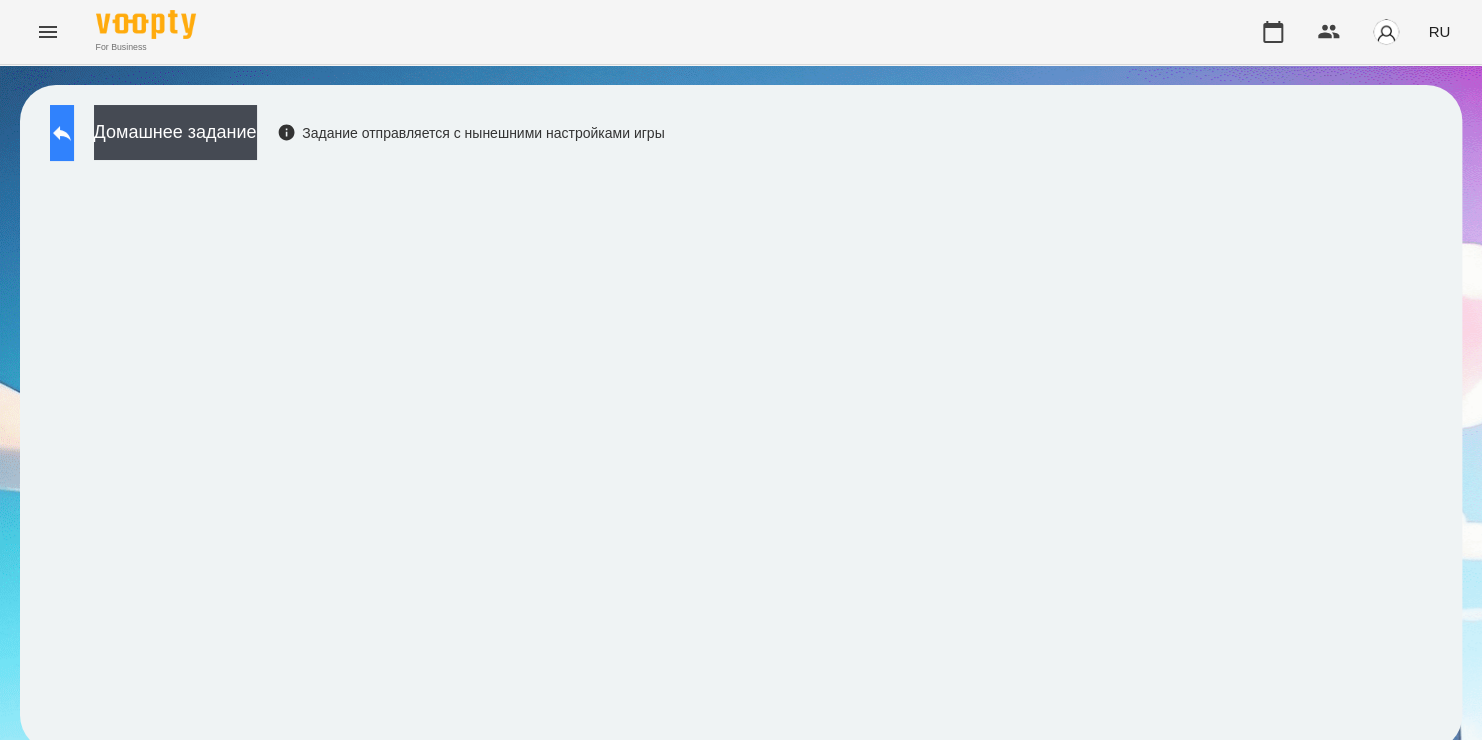 click at bounding box center (62, 133) 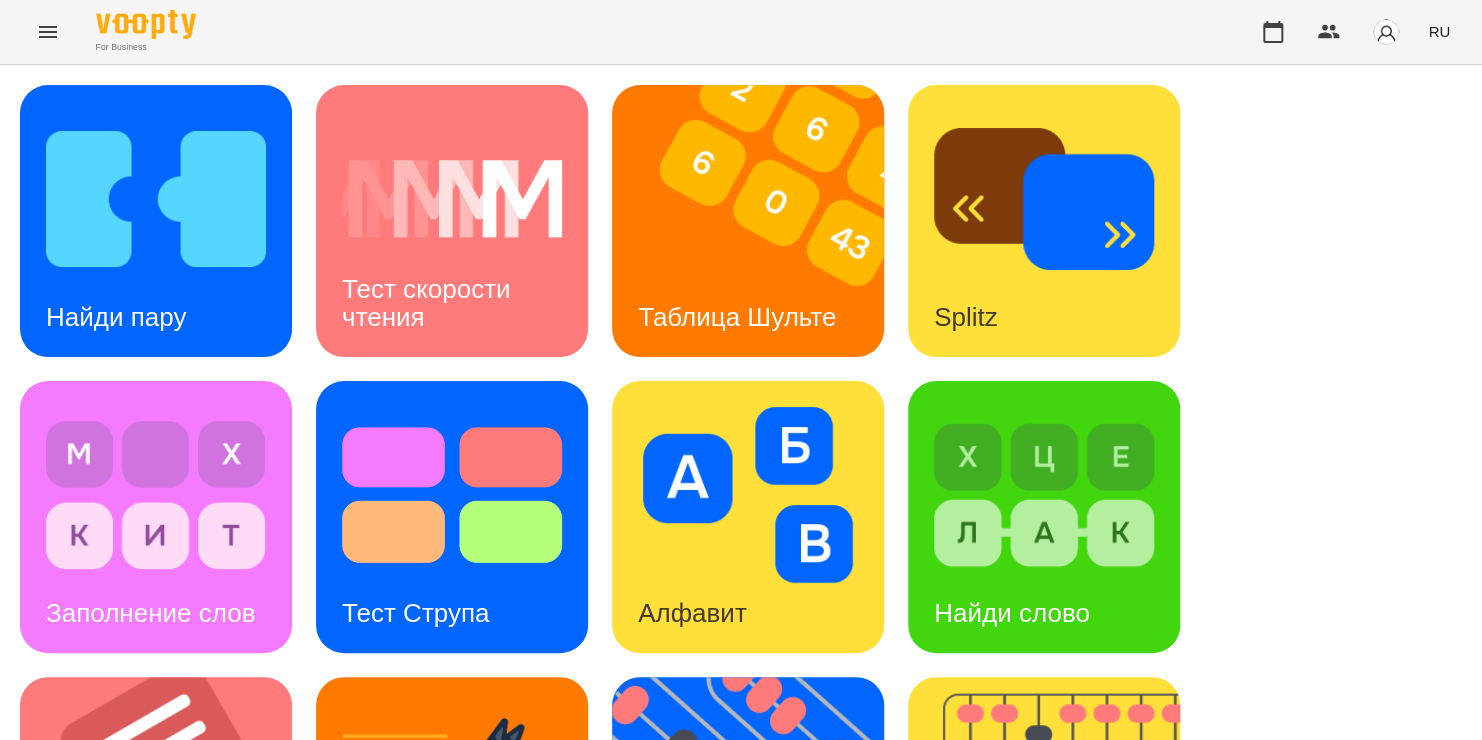 scroll, scrollTop: 320, scrollLeft: 0, axis: vertical 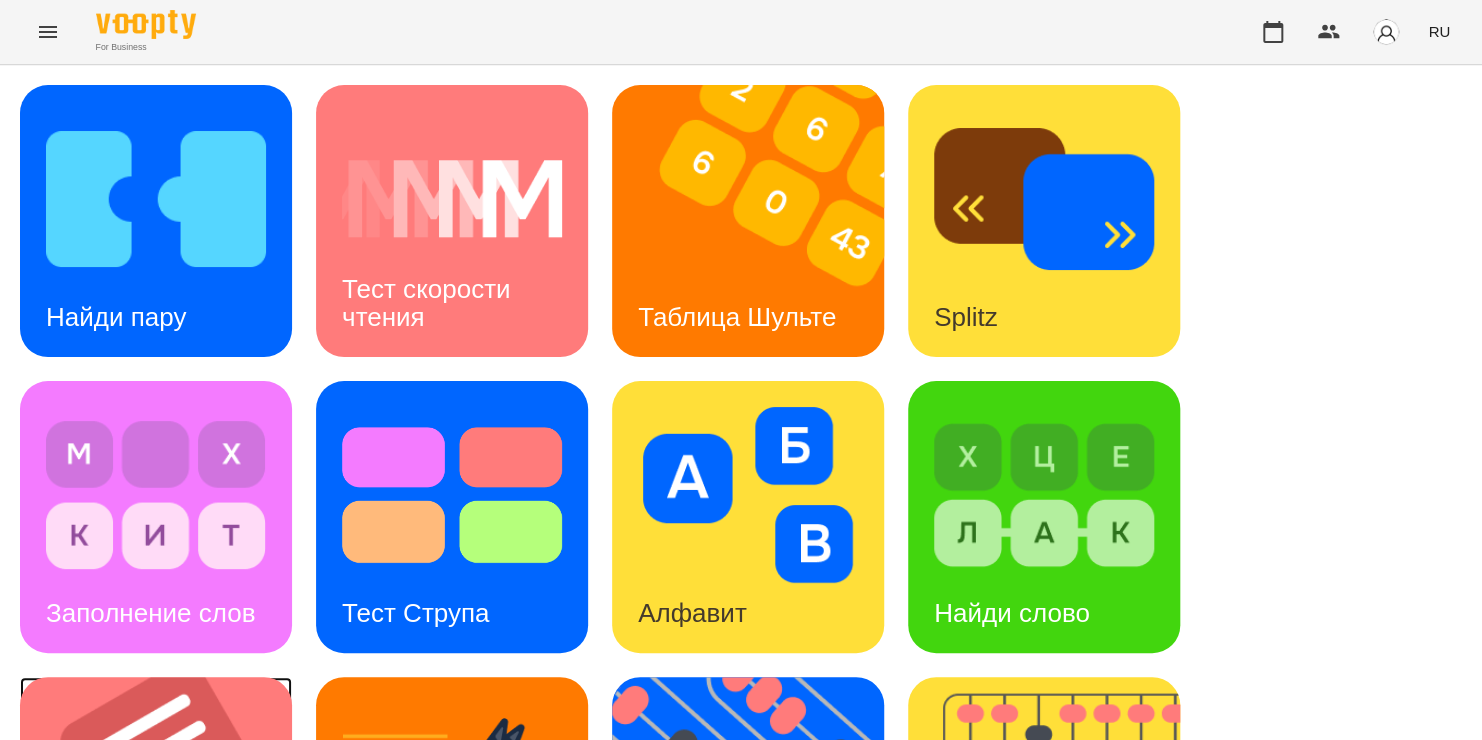 click at bounding box center (168, 813) 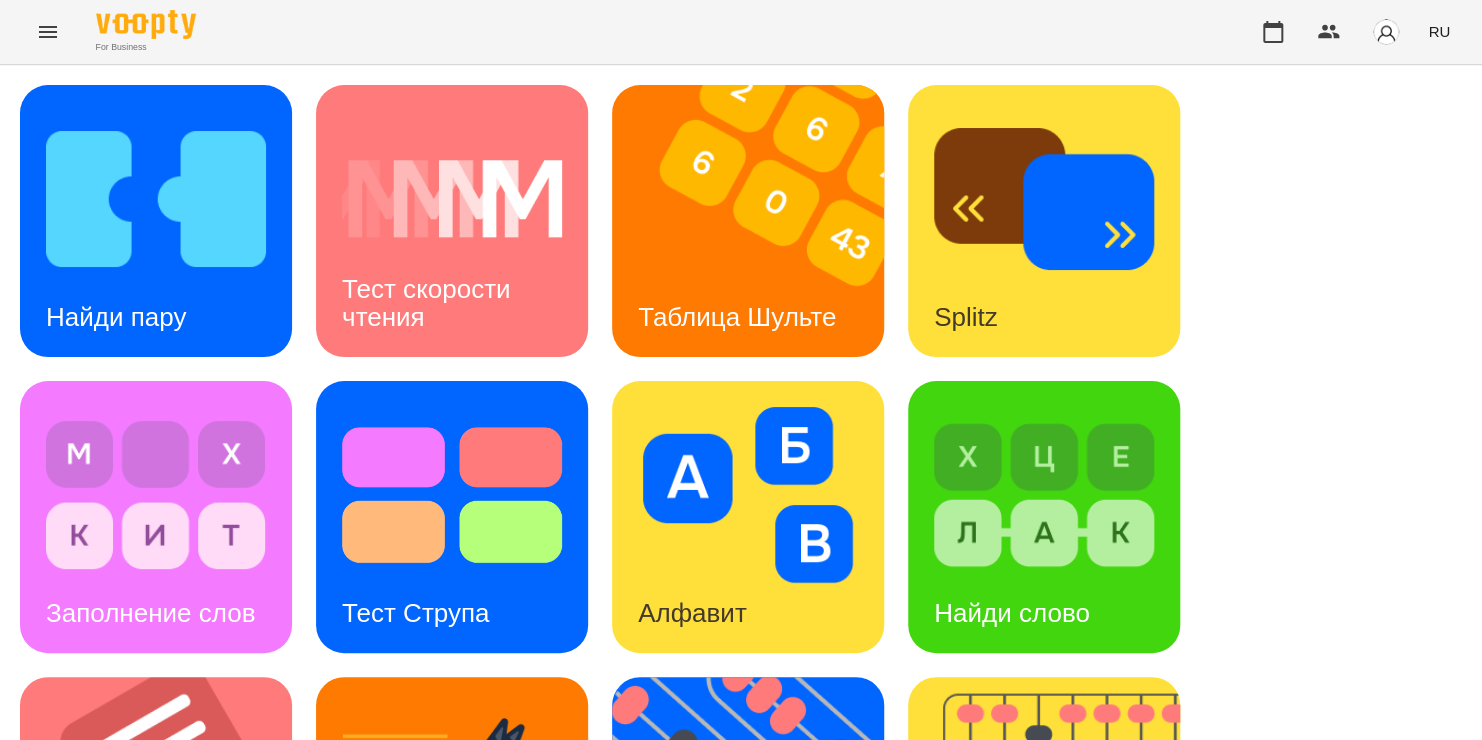 scroll, scrollTop: 0, scrollLeft: 0, axis: both 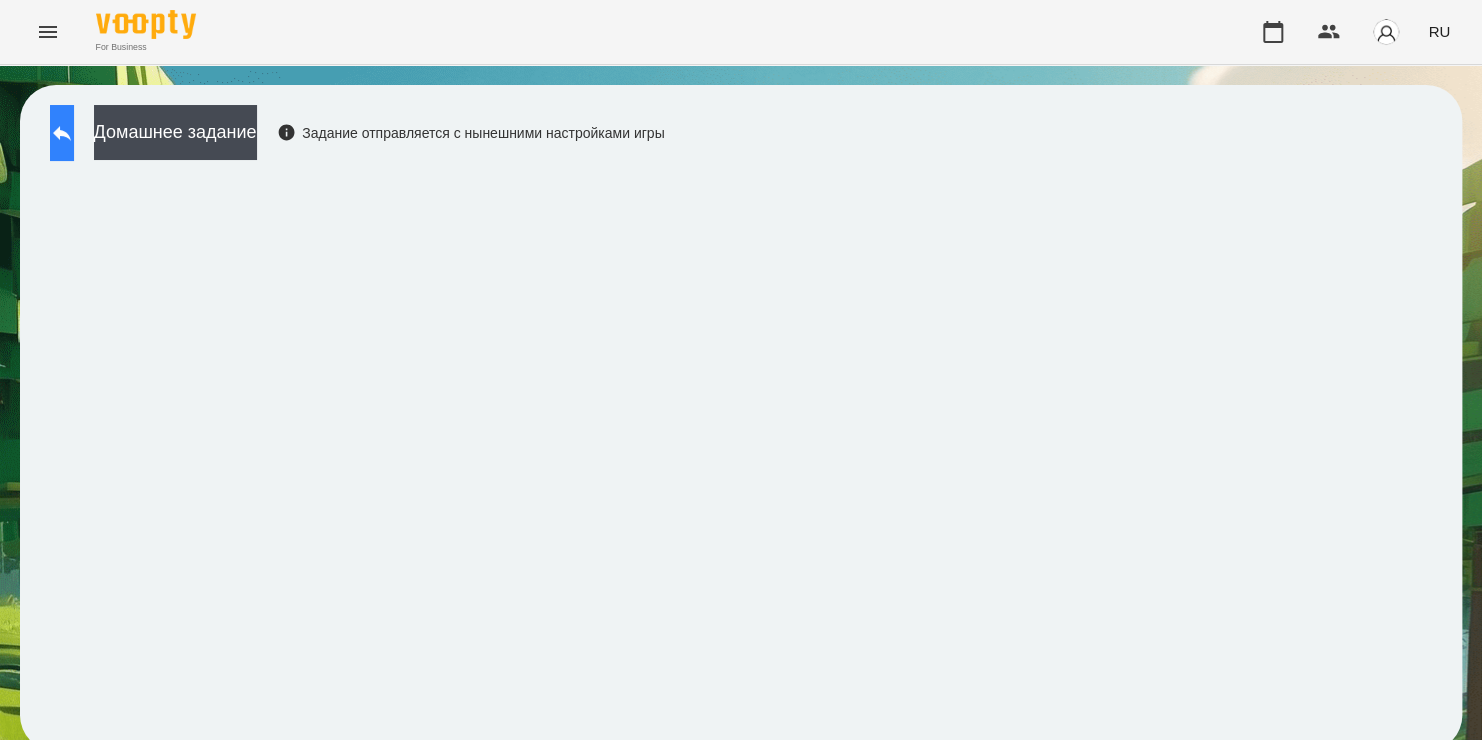 click 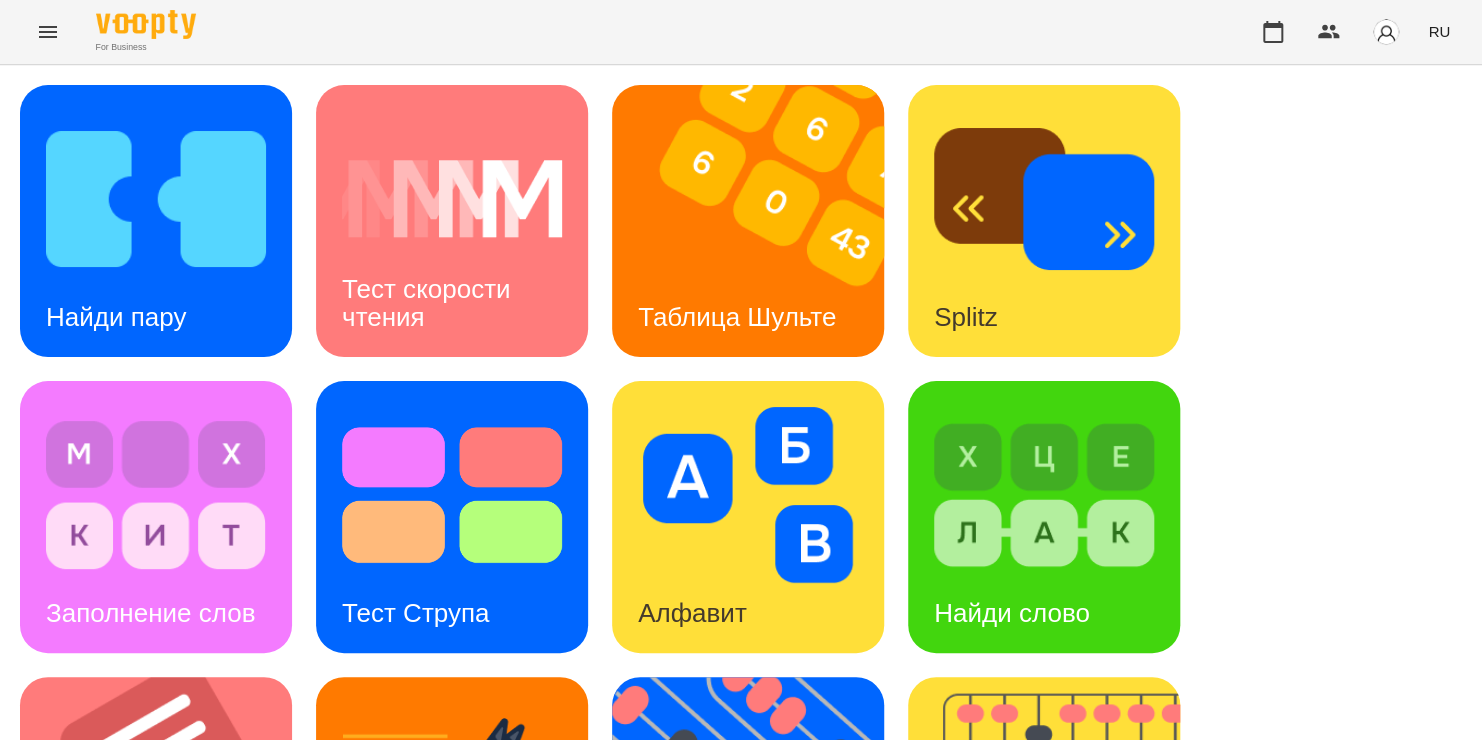 scroll, scrollTop: 346, scrollLeft: 0, axis: vertical 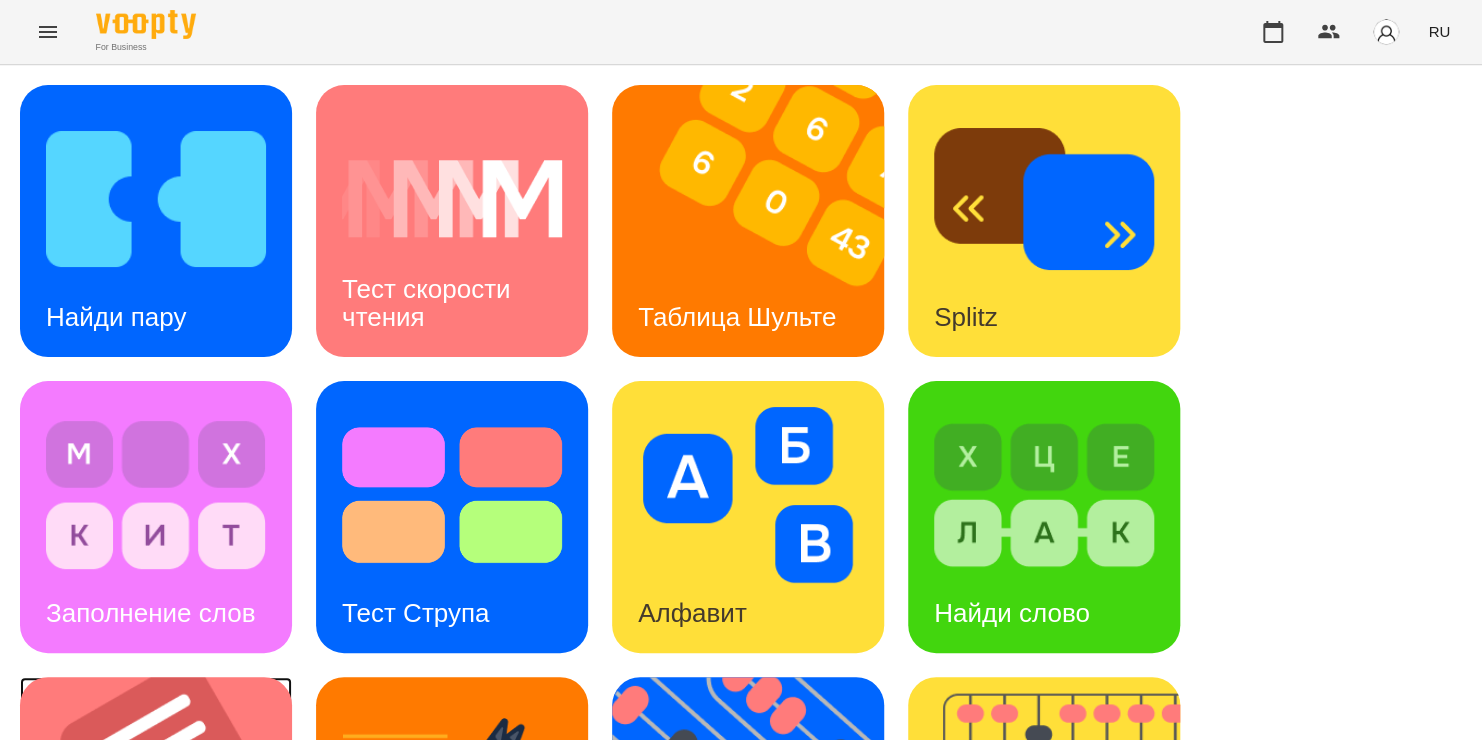 click at bounding box center (168, 813) 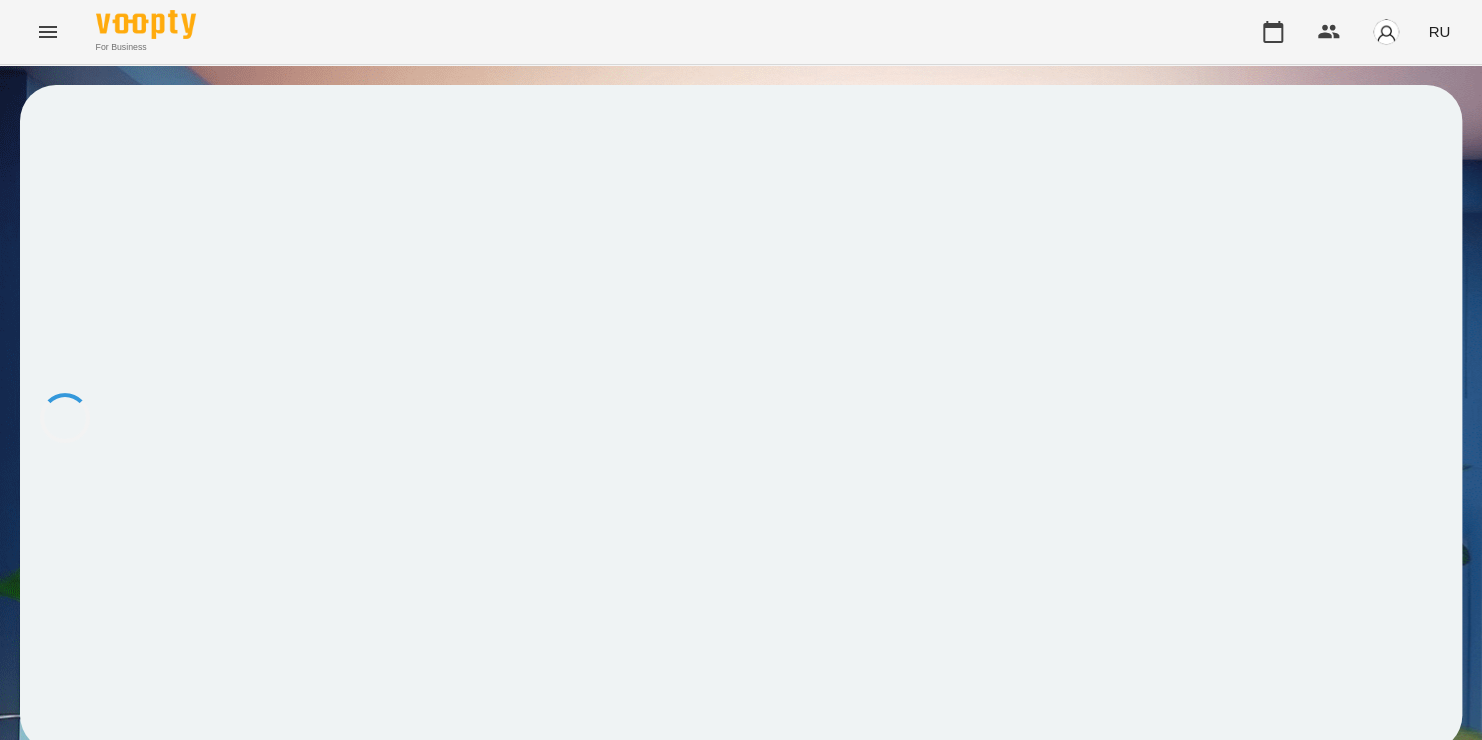 scroll, scrollTop: 0, scrollLeft: 0, axis: both 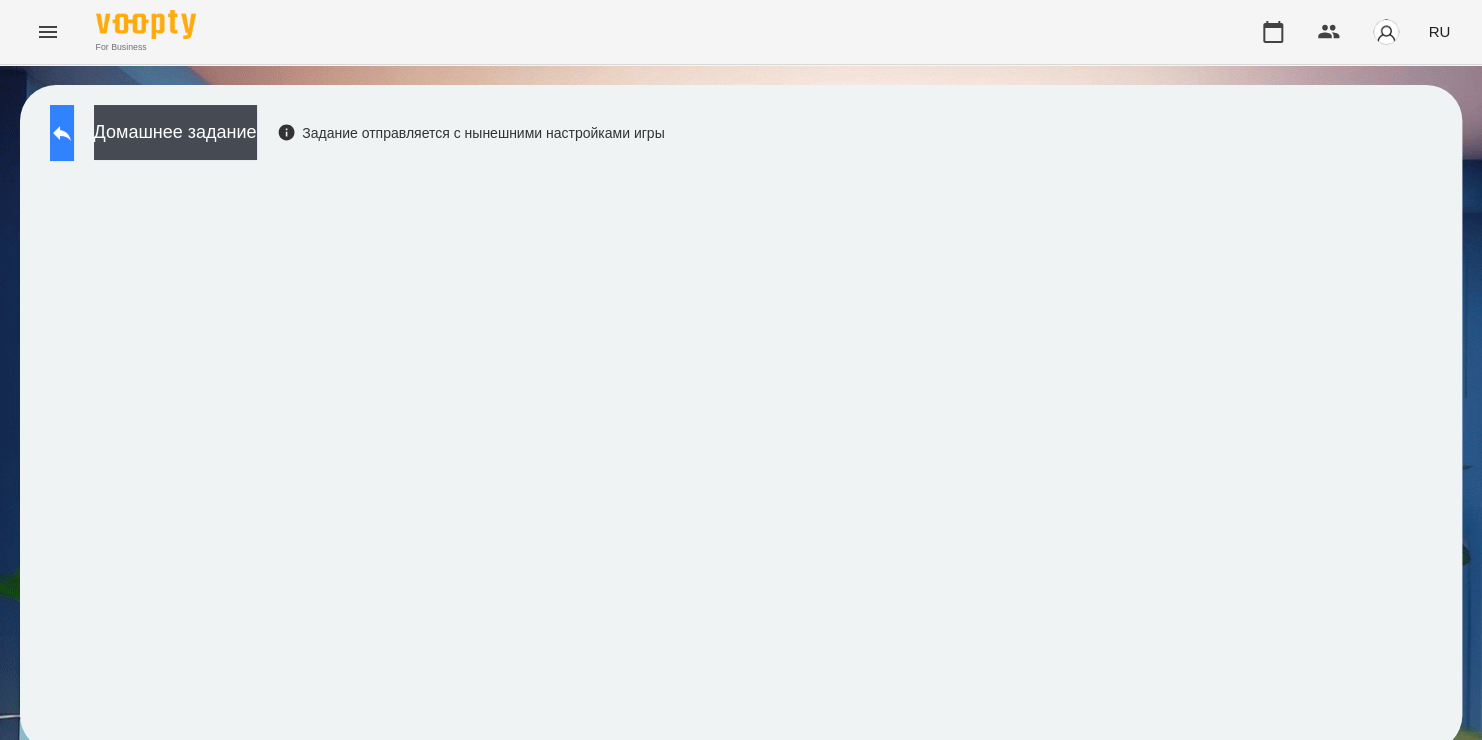 click 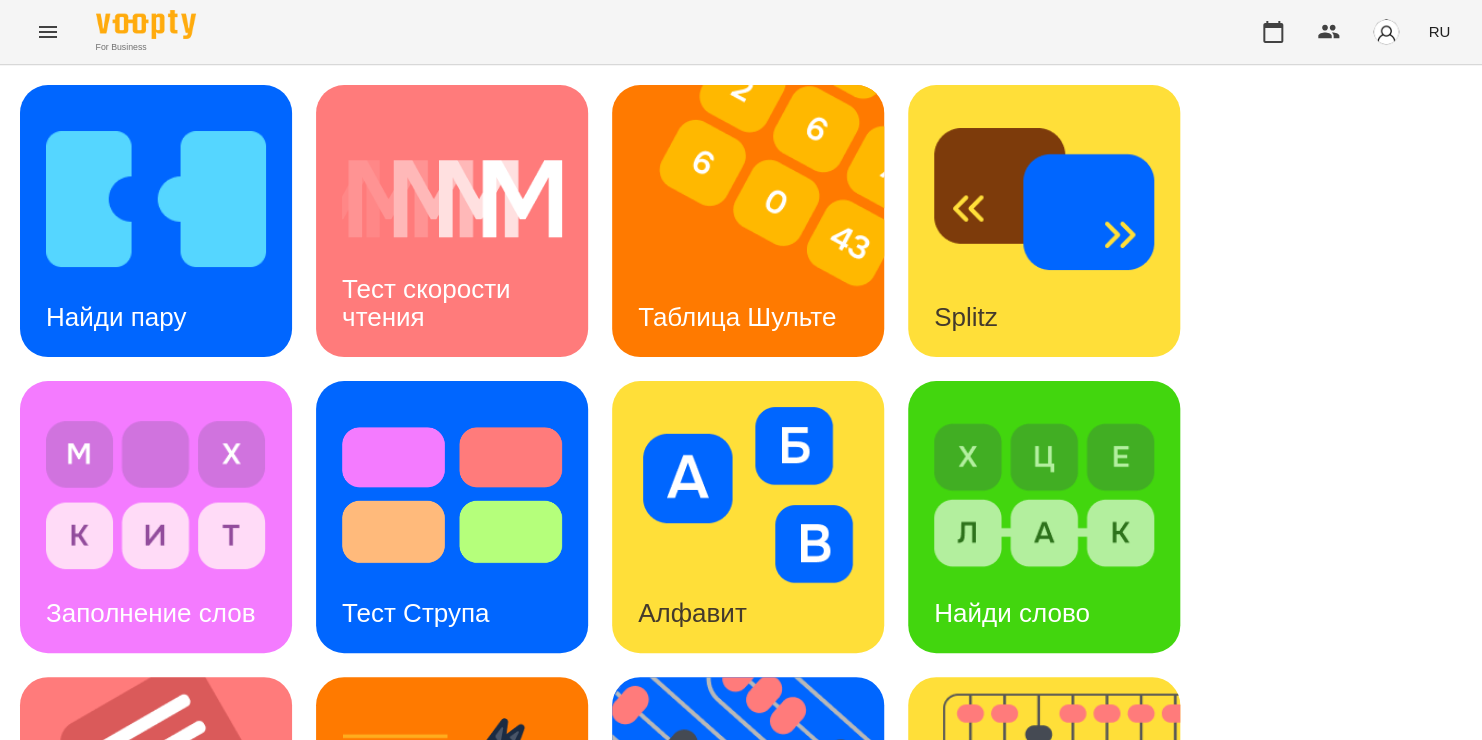 scroll, scrollTop: 683, scrollLeft: 0, axis: vertical 